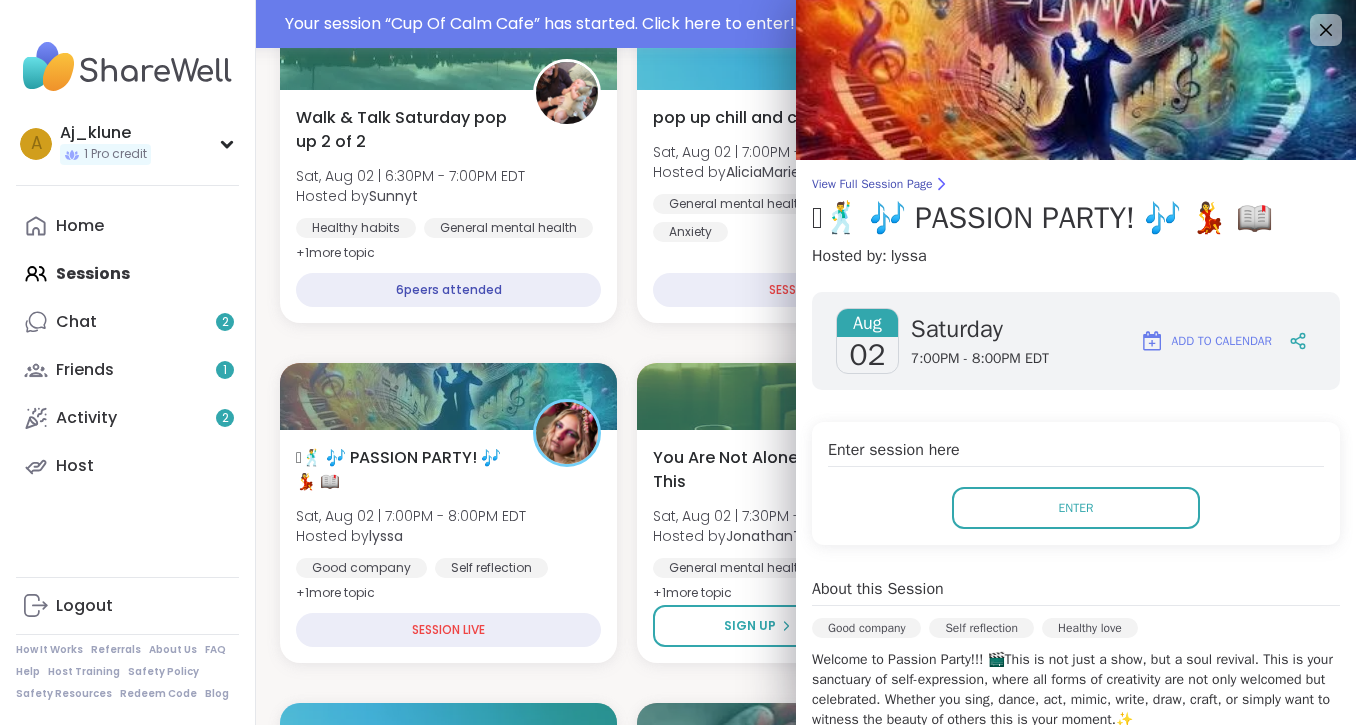 scroll, scrollTop: 0, scrollLeft: 0, axis: both 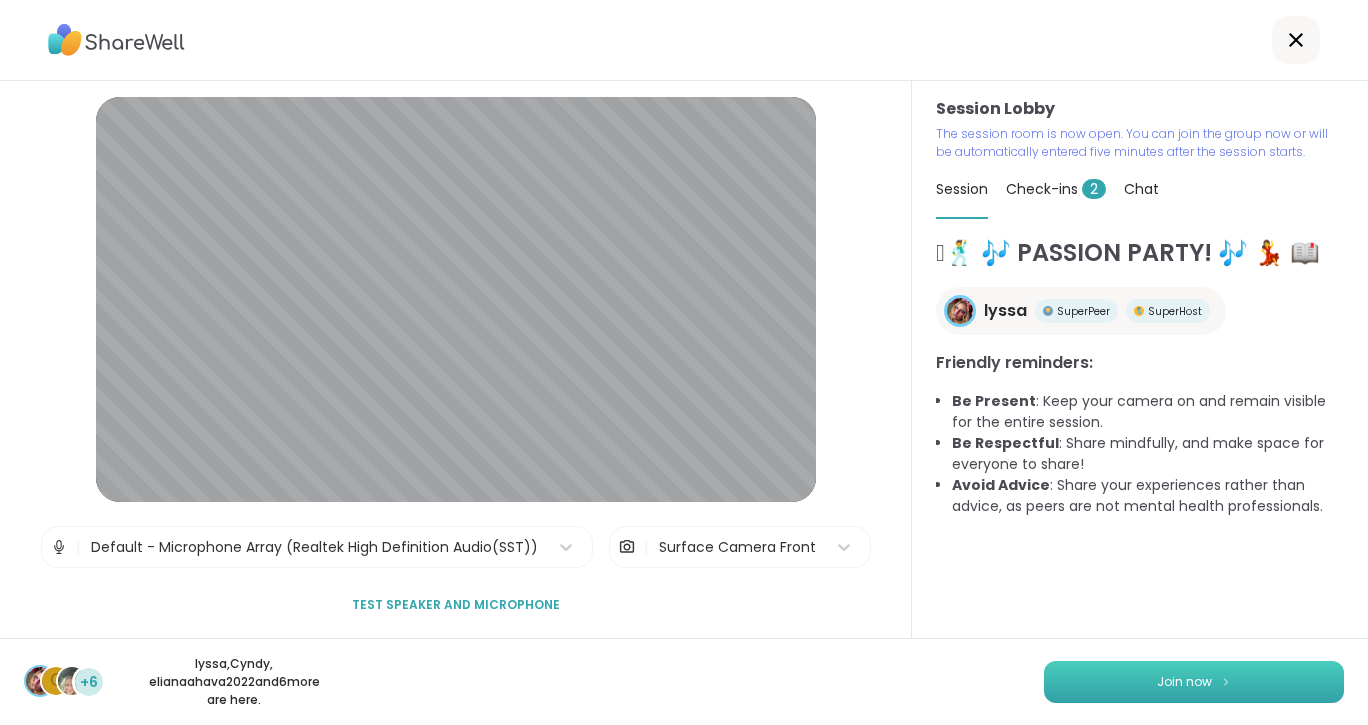 click on "Join now" at bounding box center [1184, 682] 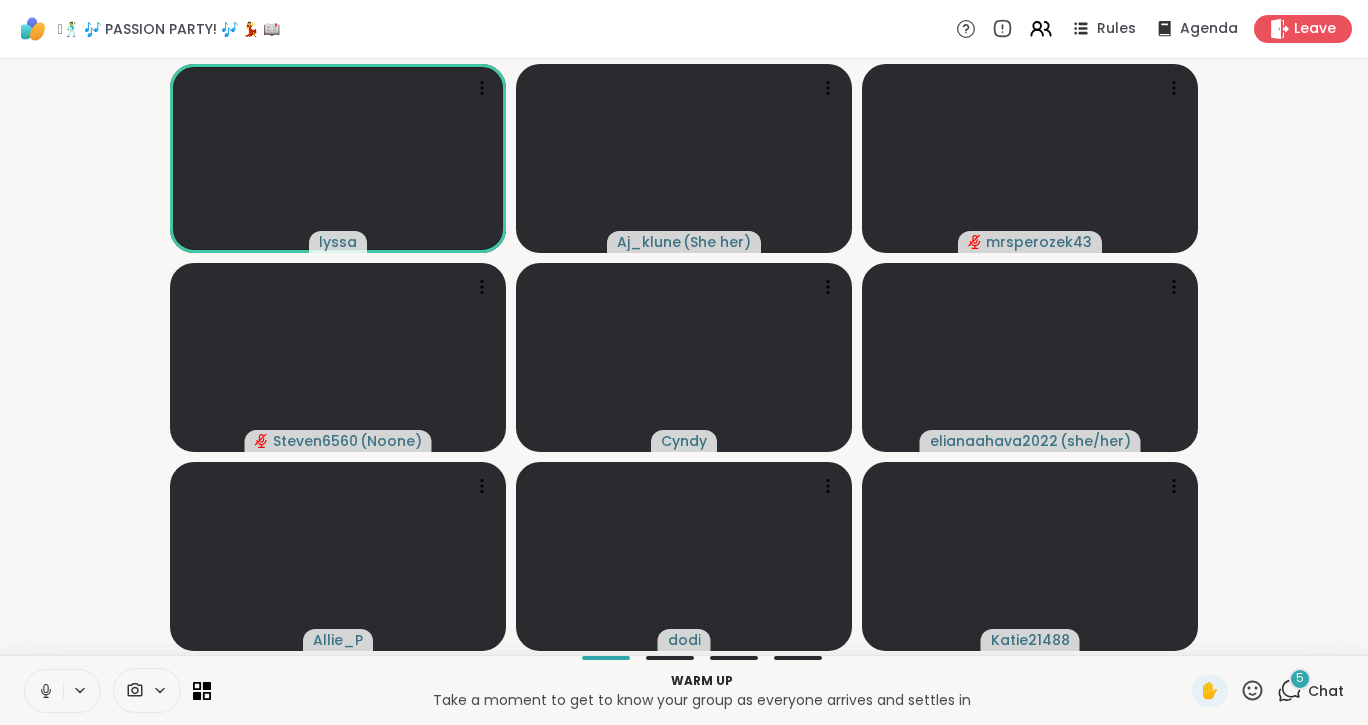 click 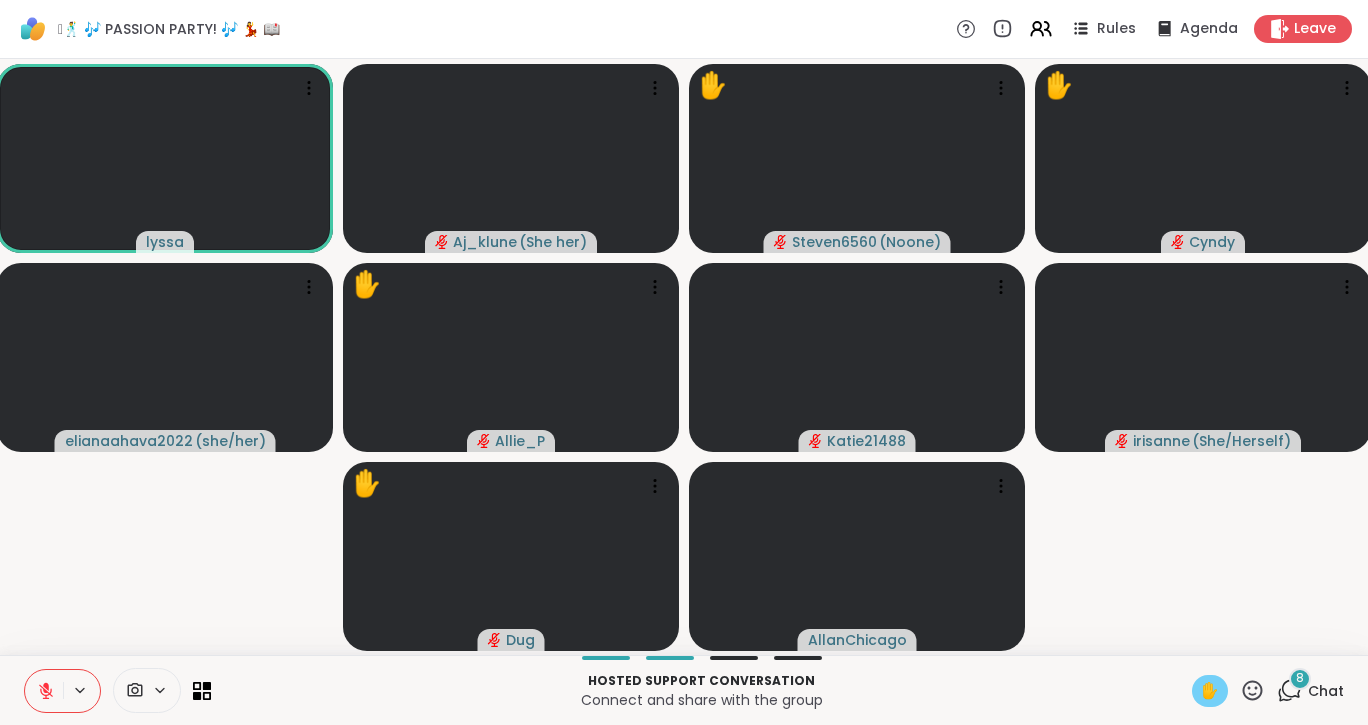 click on "✋" at bounding box center (1210, 691) 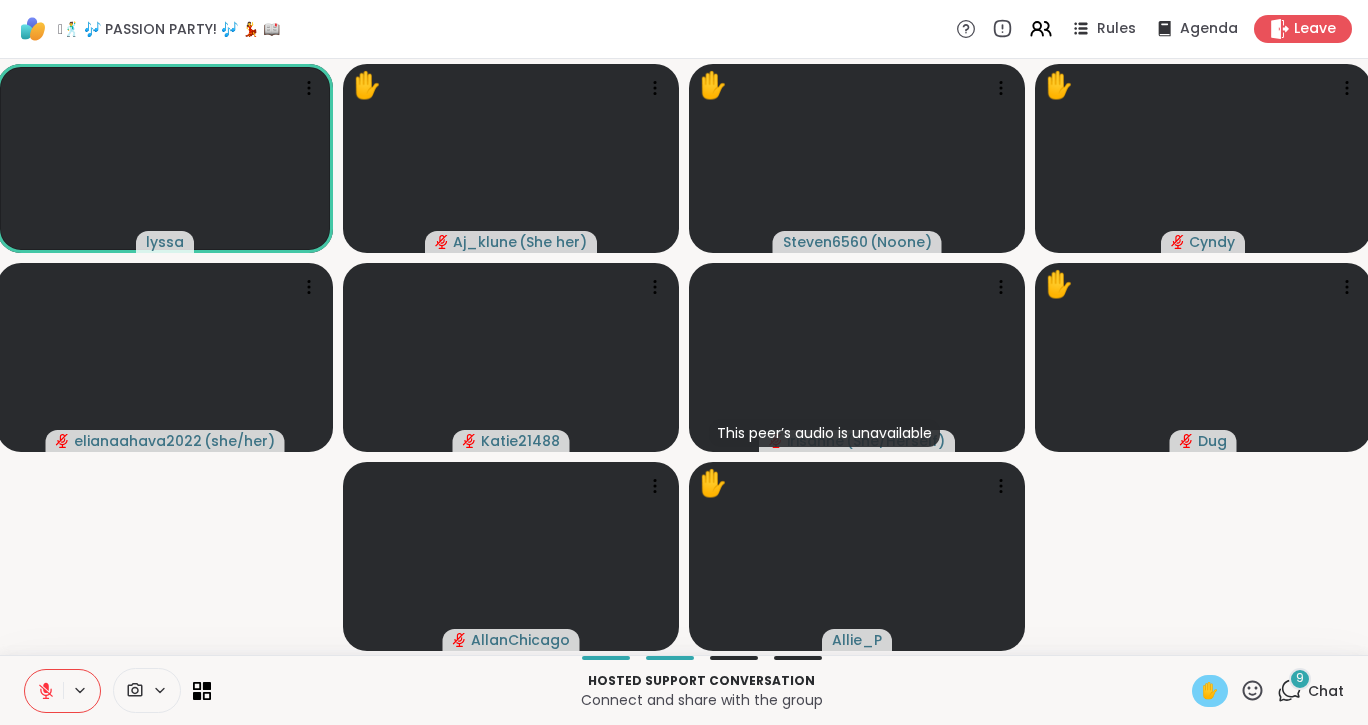 click 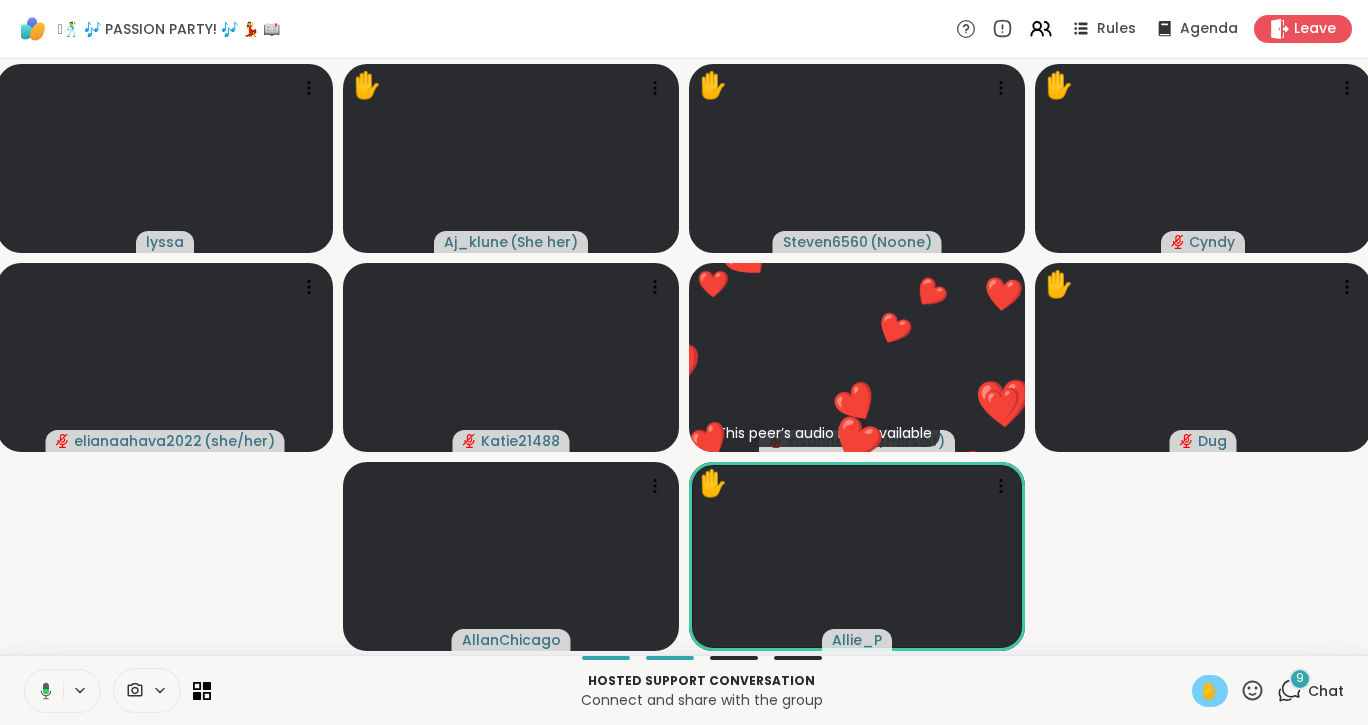 click 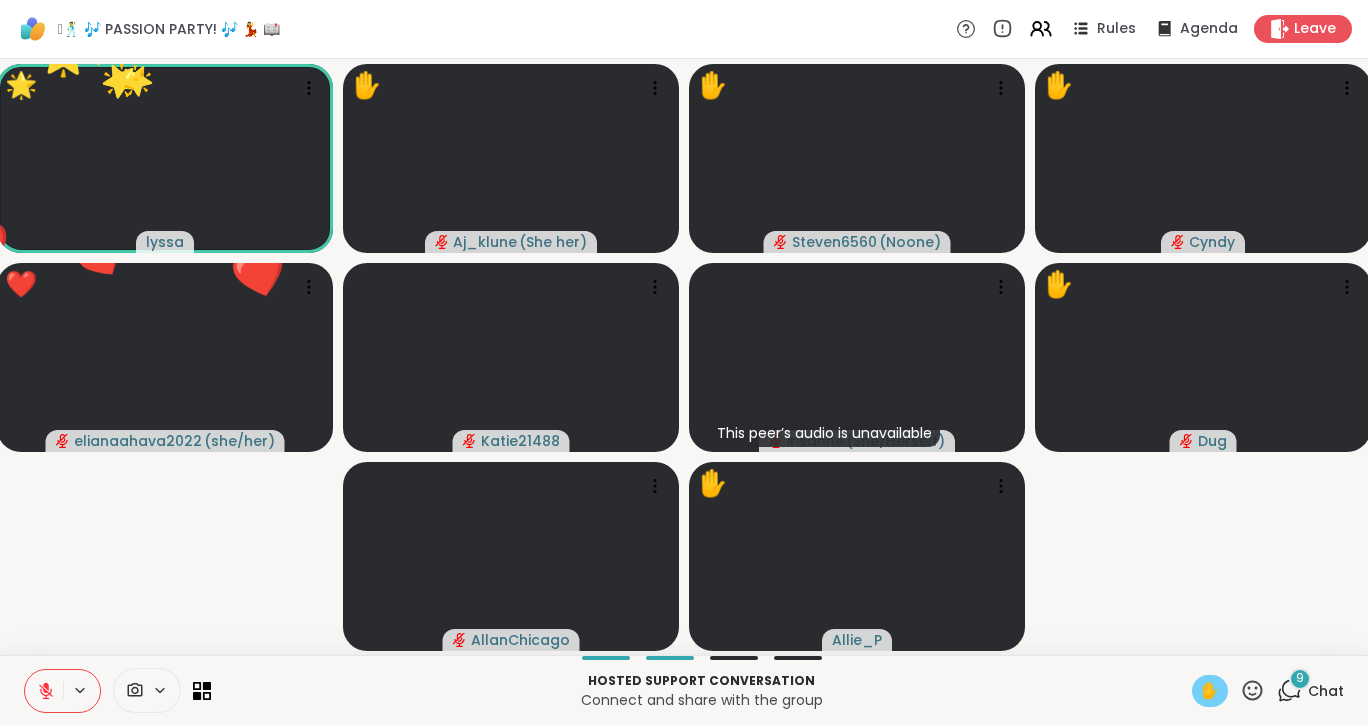 click 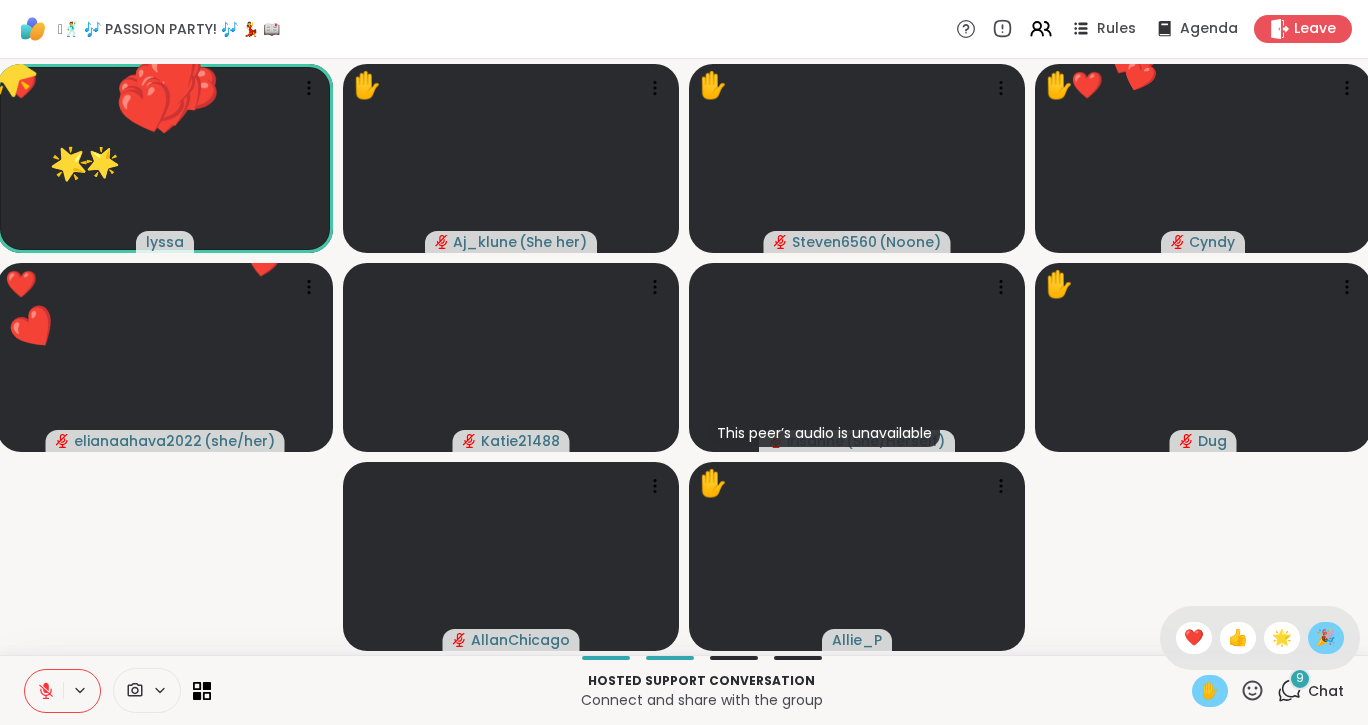 click on "🎉" at bounding box center (1326, 638) 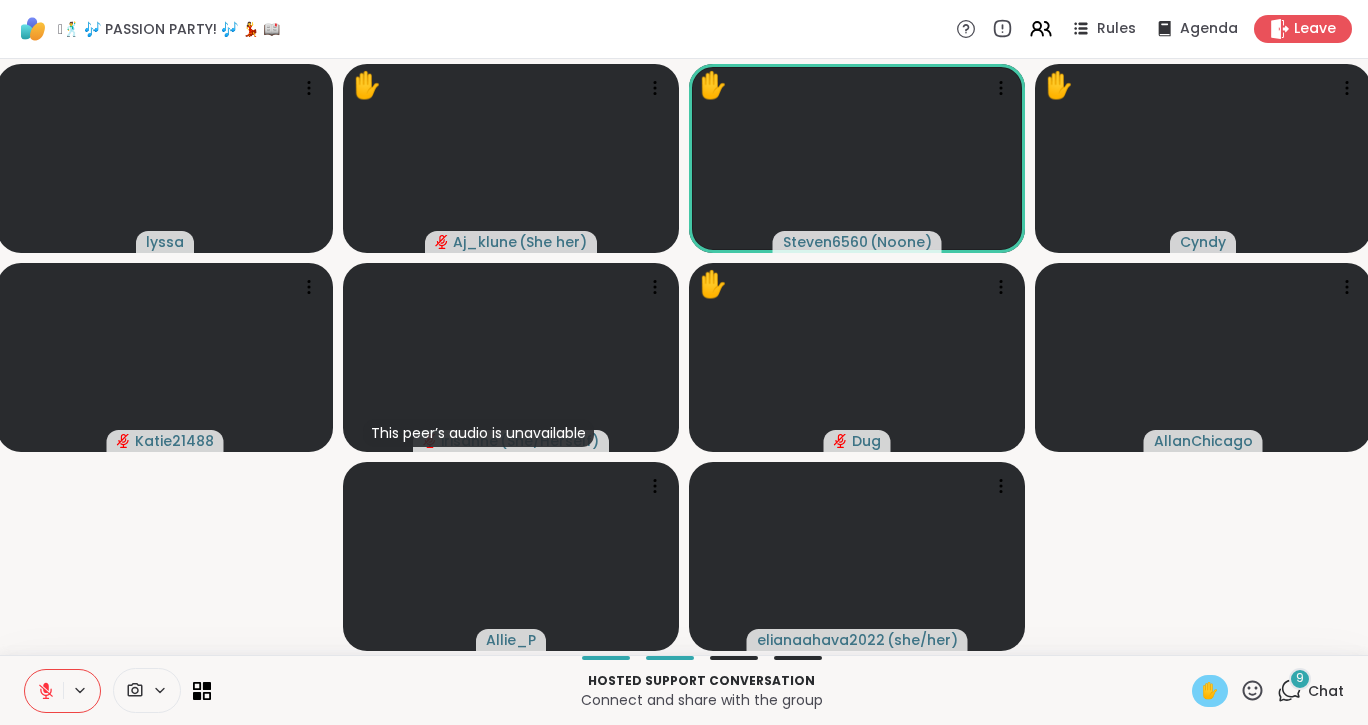 click 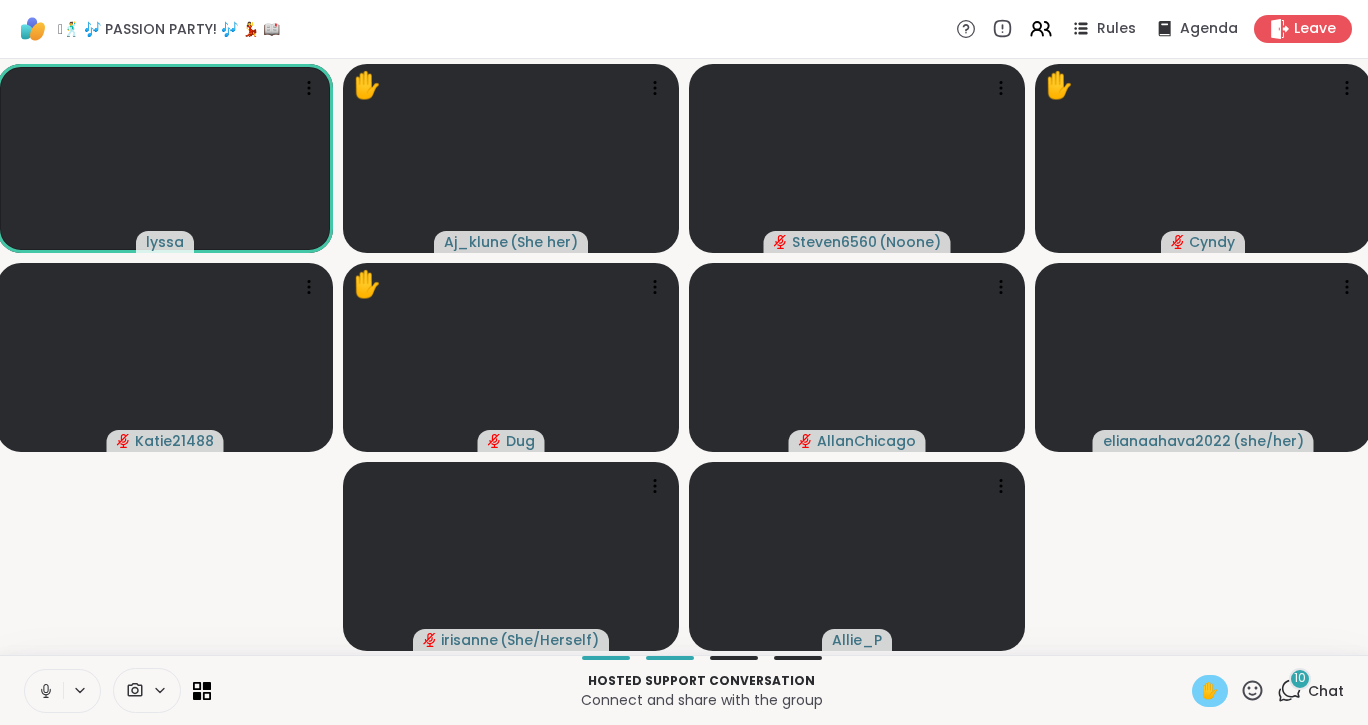 click 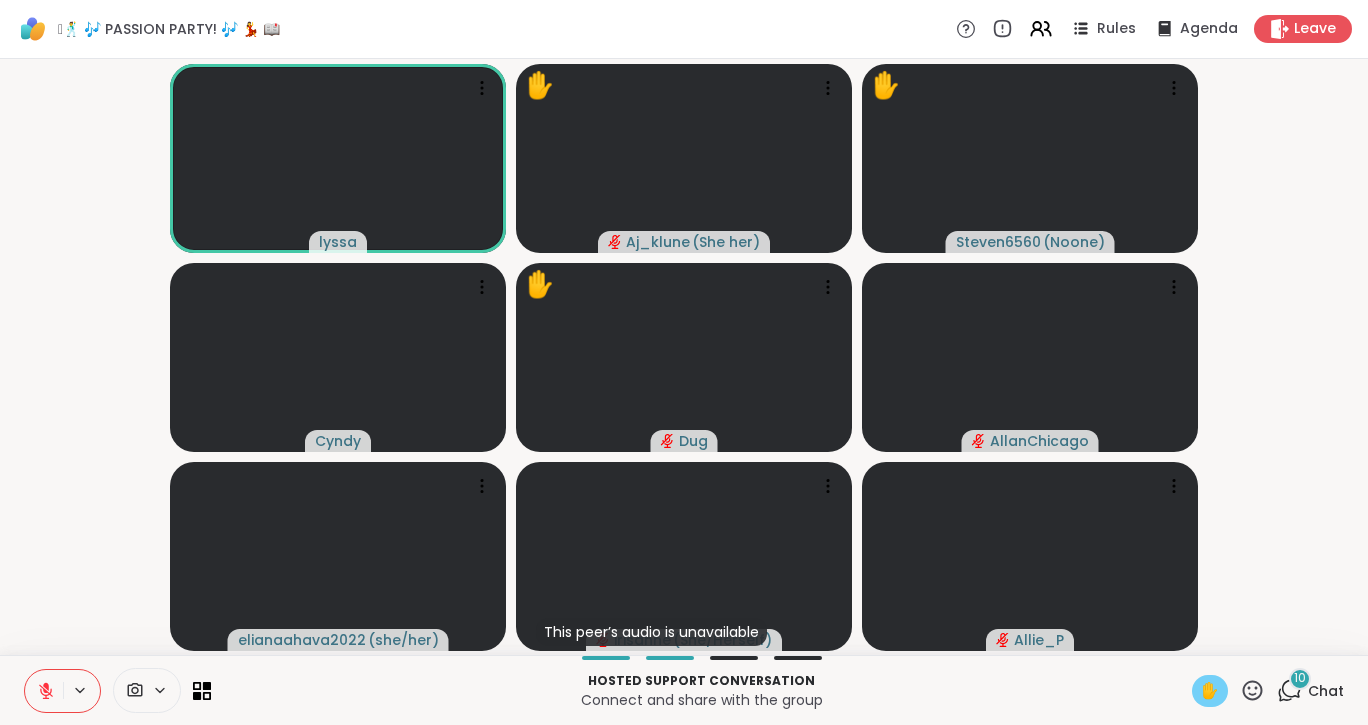 click on "✋" at bounding box center (1210, 691) 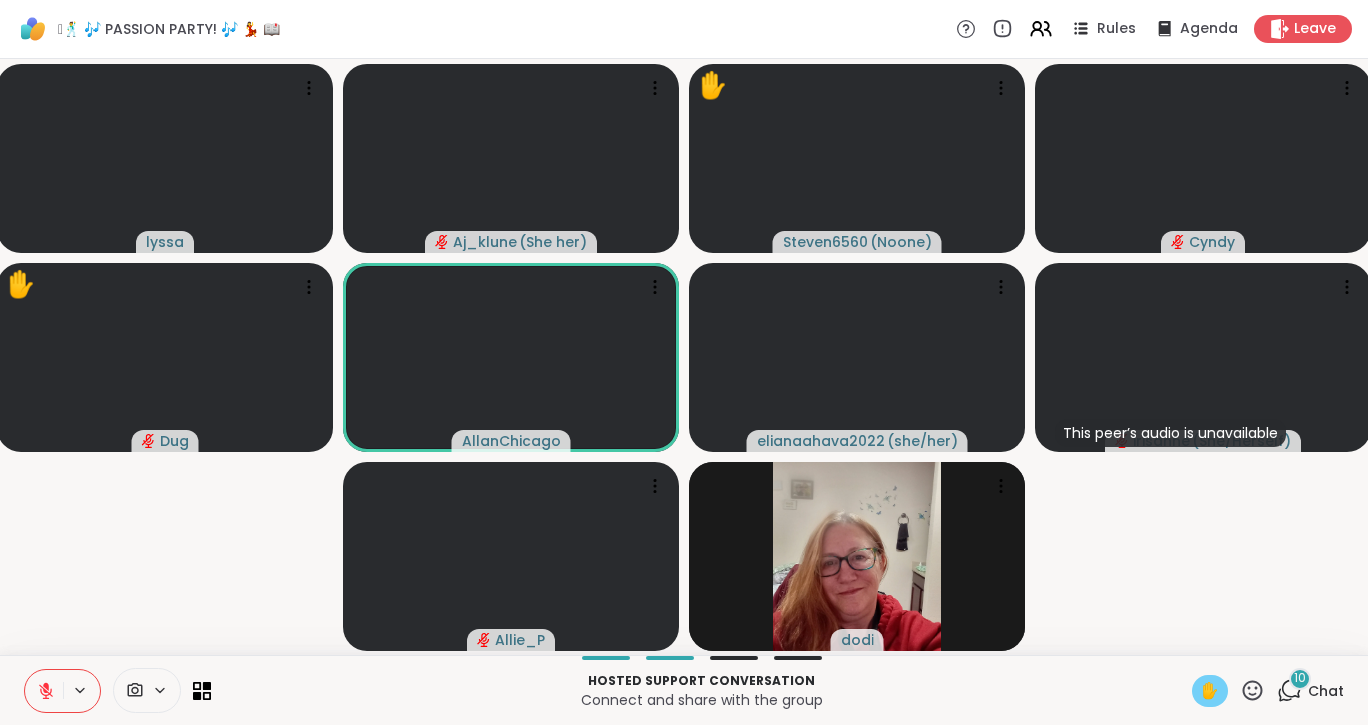click on "✋" at bounding box center (1210, 691) 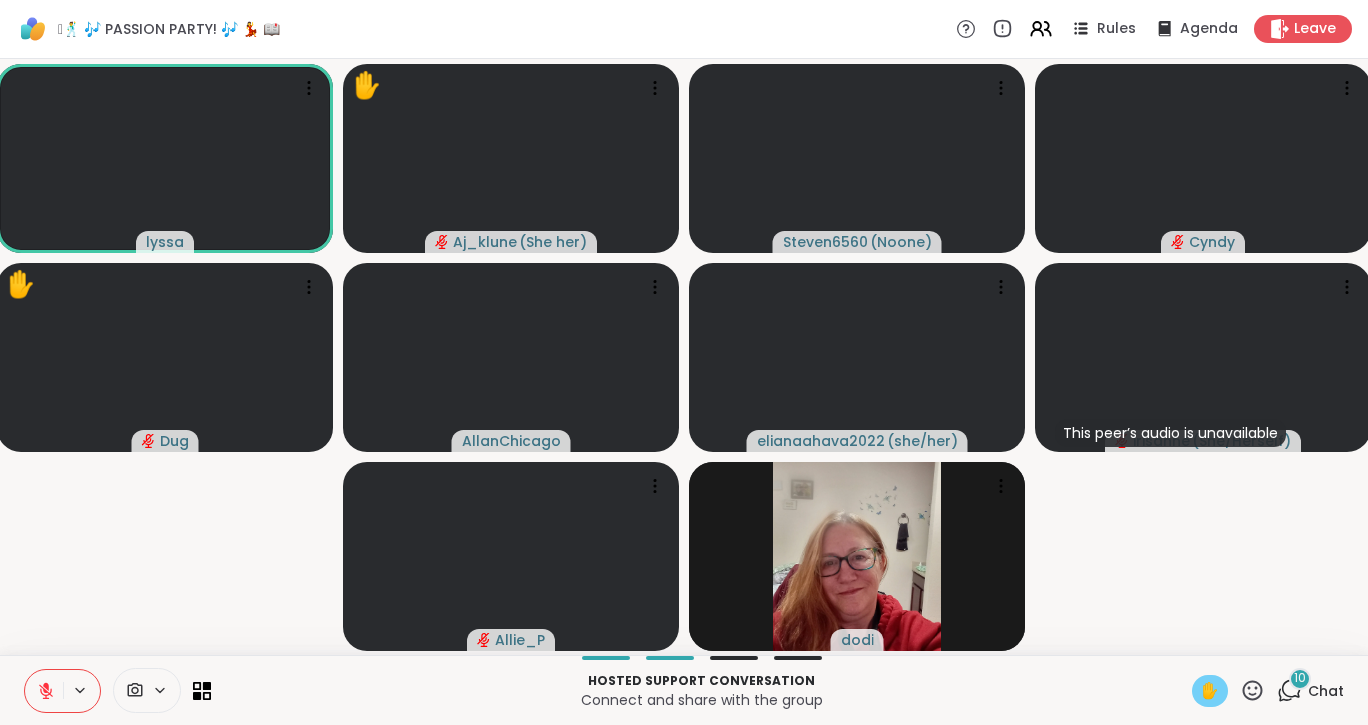 click on "✋" at bounding box center [1210, 691] 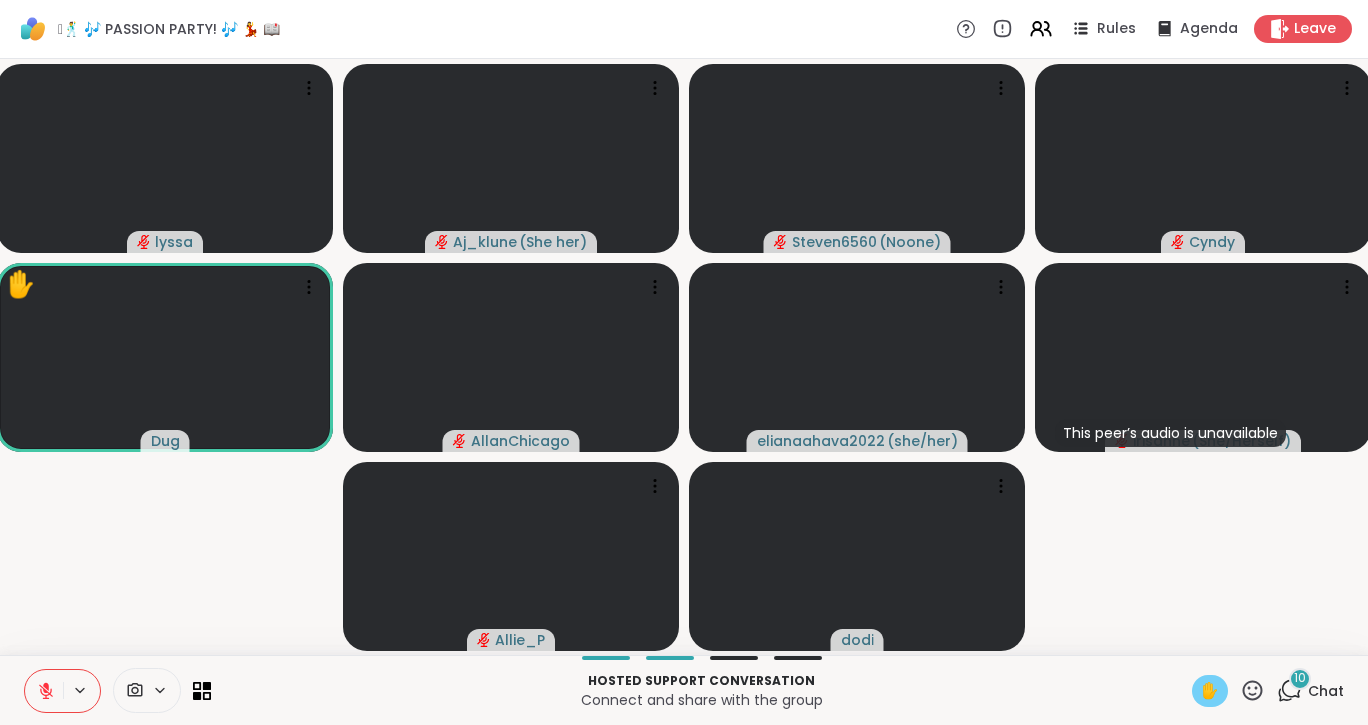 click on "✋" at bounding box center [1210, 691] 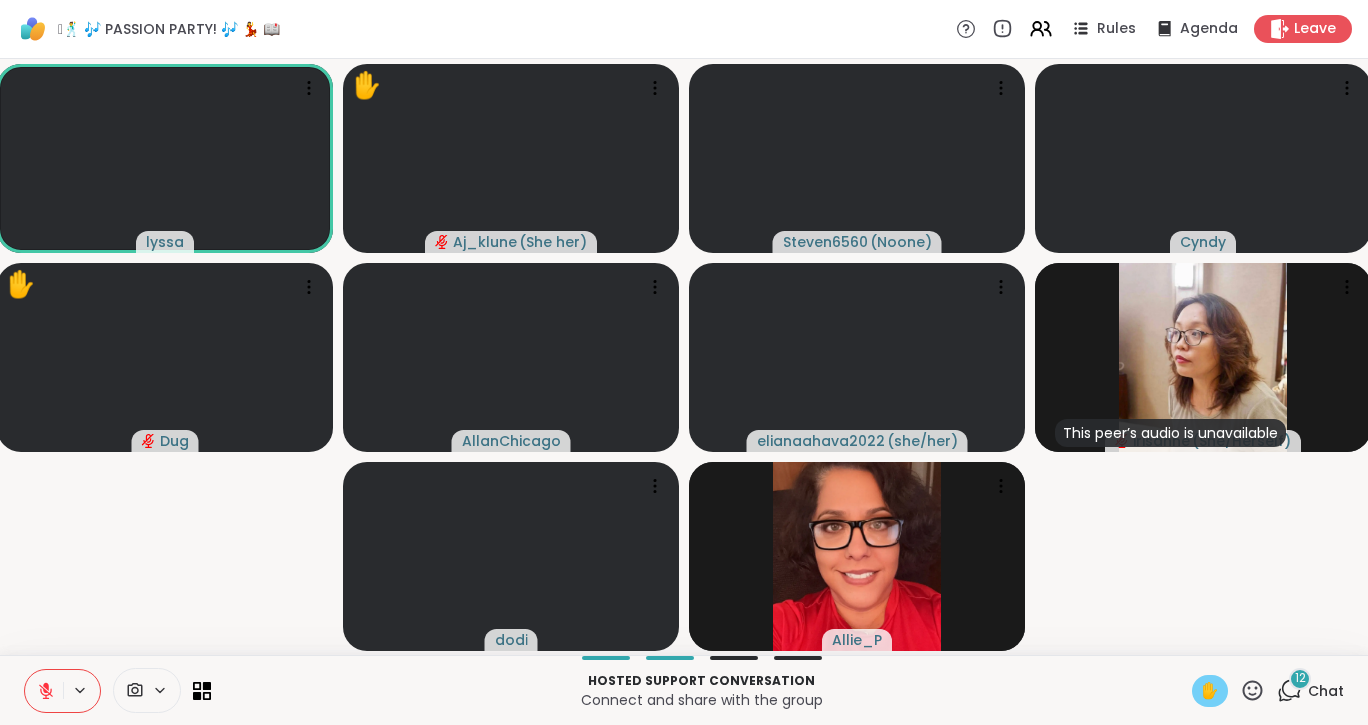 click 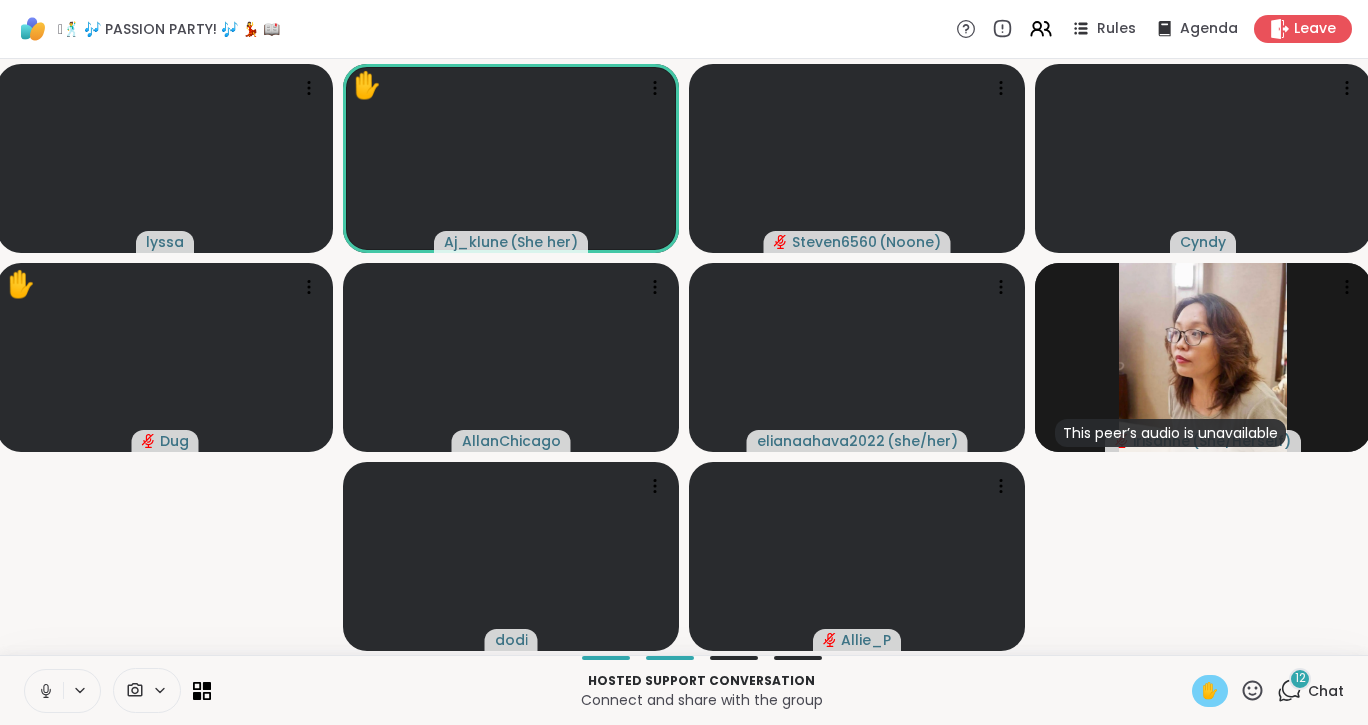 click 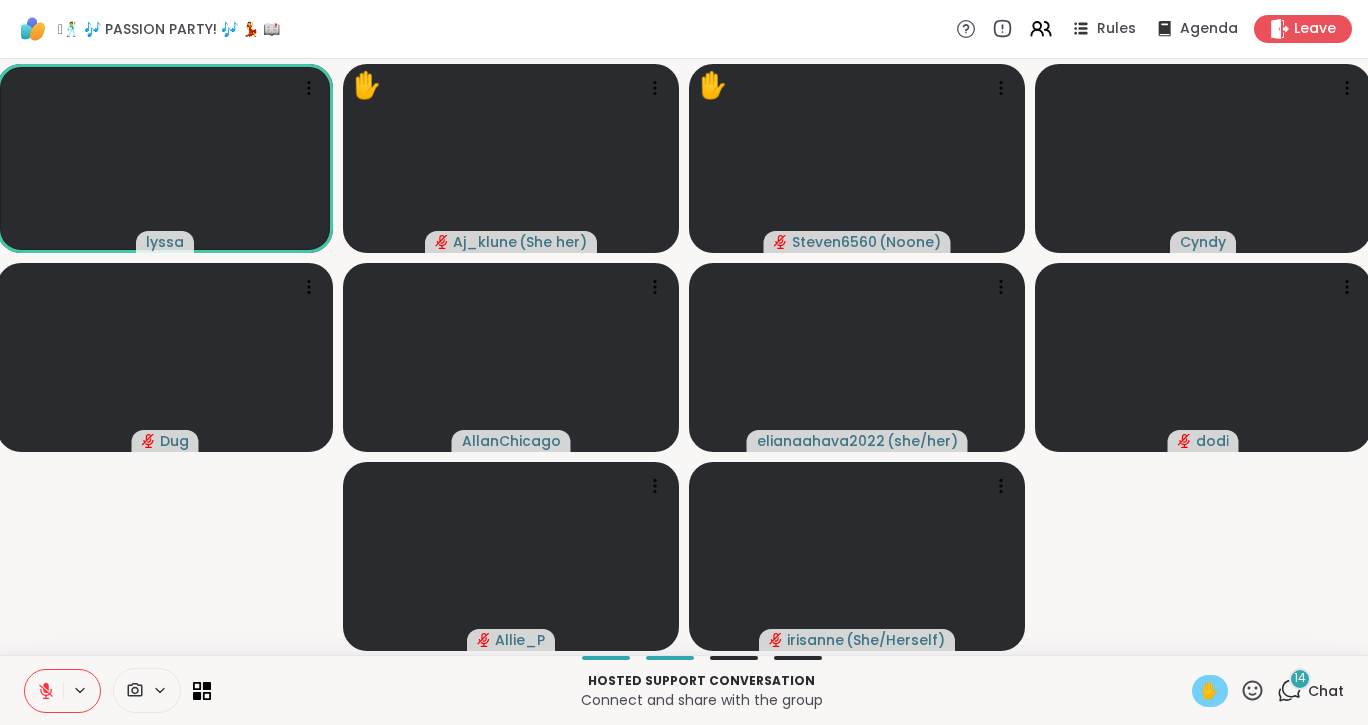click at bounding box center (44, 691) 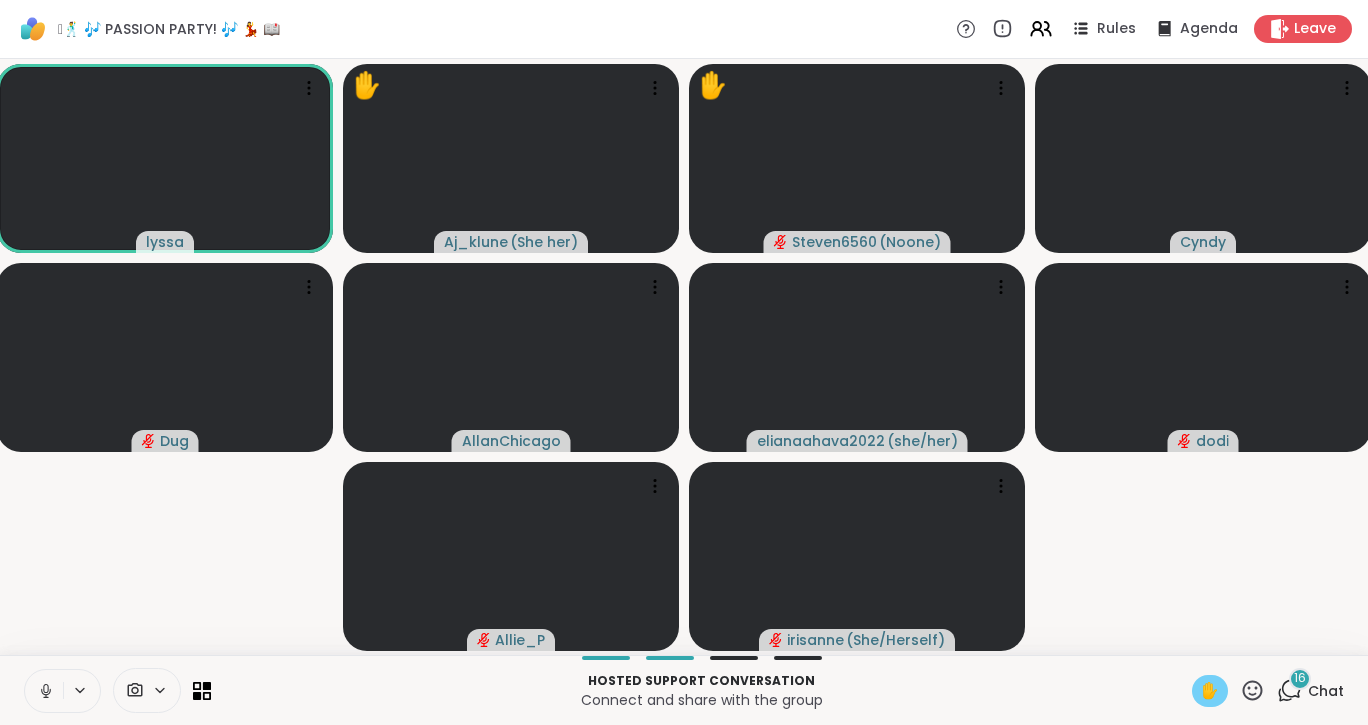 click 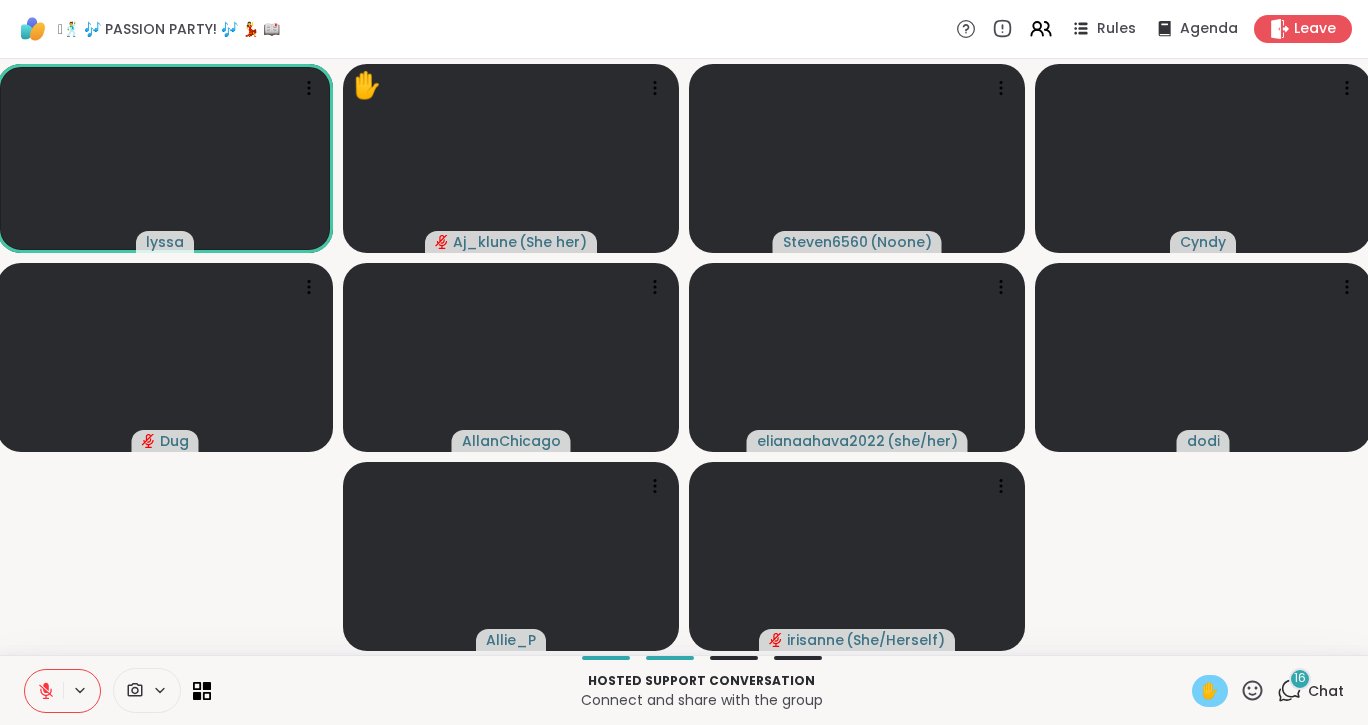 click on "✋" at bounding box center [1210, 691] 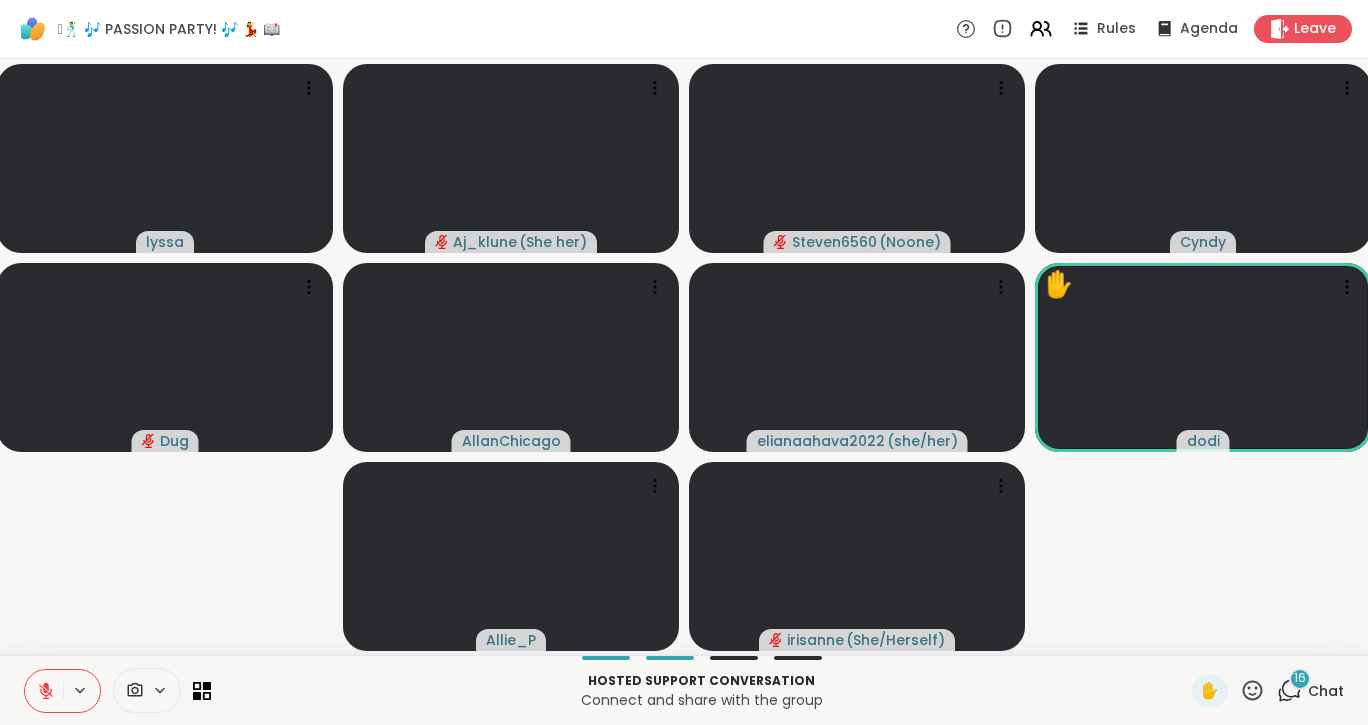 click 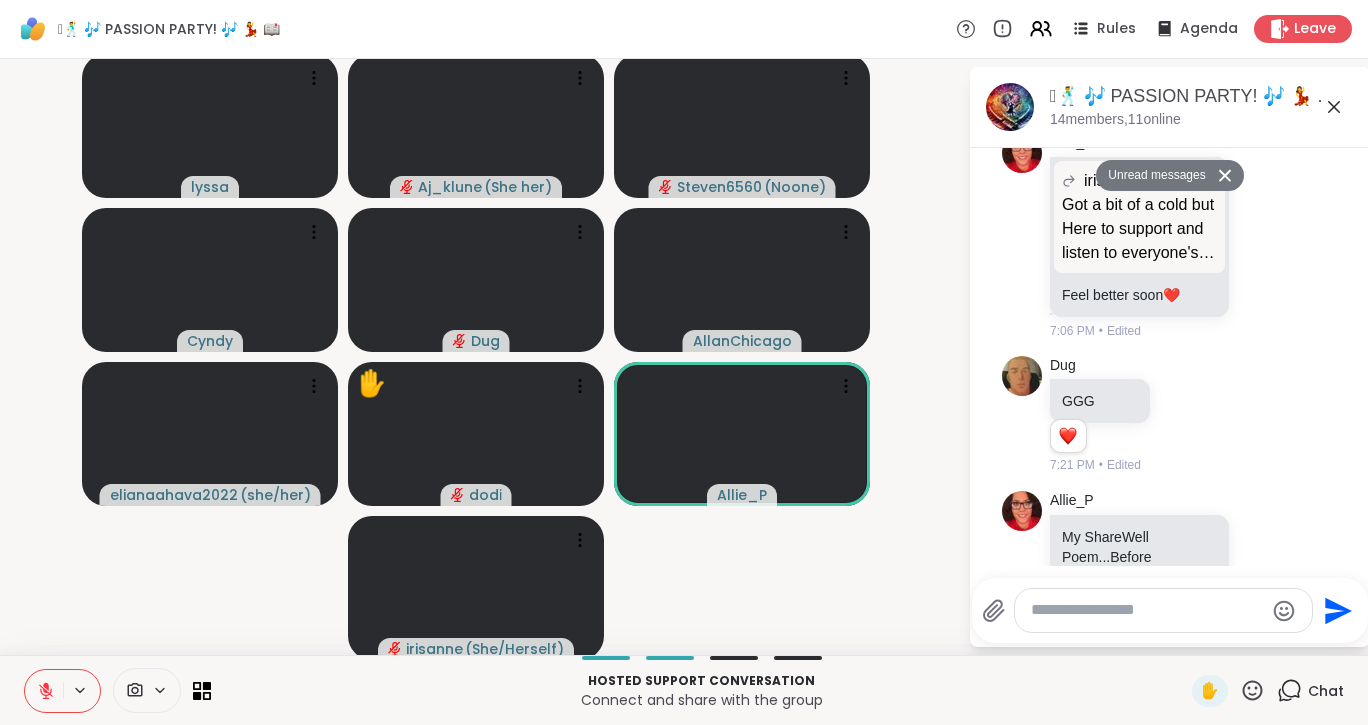 scroll, scrollTop: 2080, scrollLeft: 0, axis: vertical 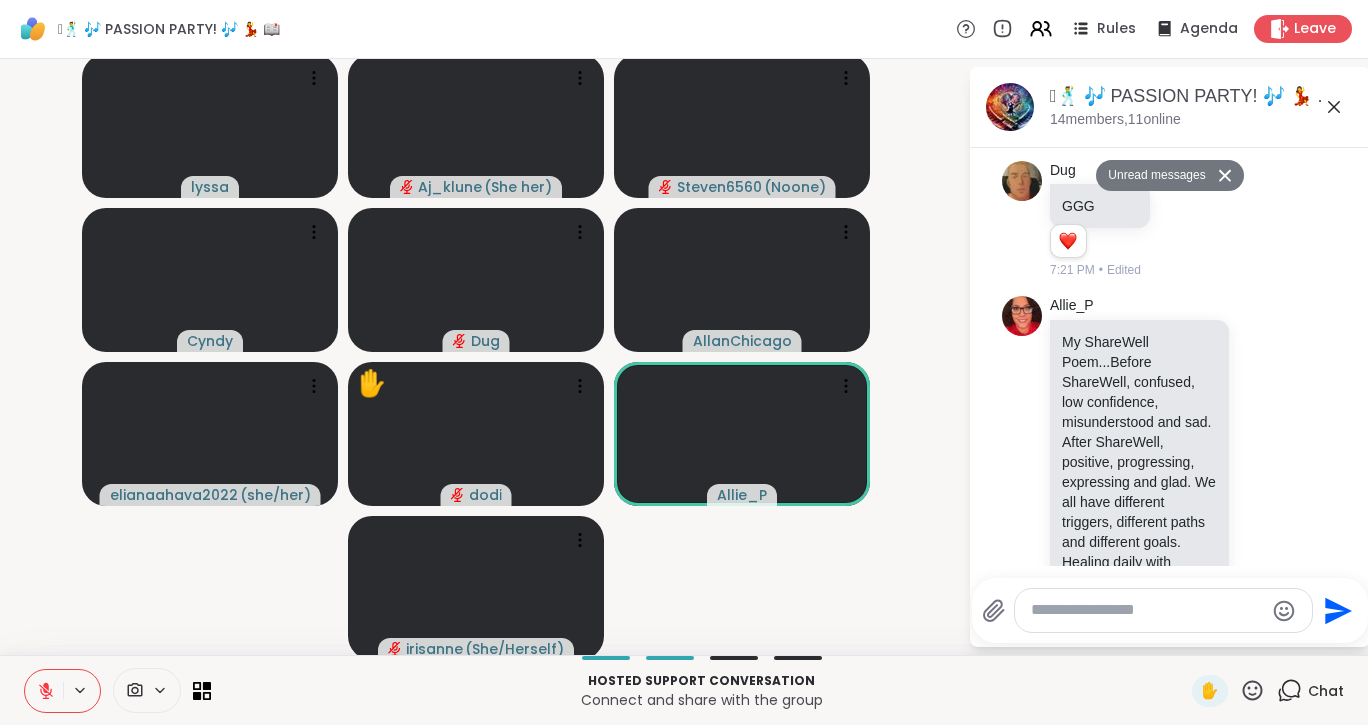 click at bounding box center [1147, 610] 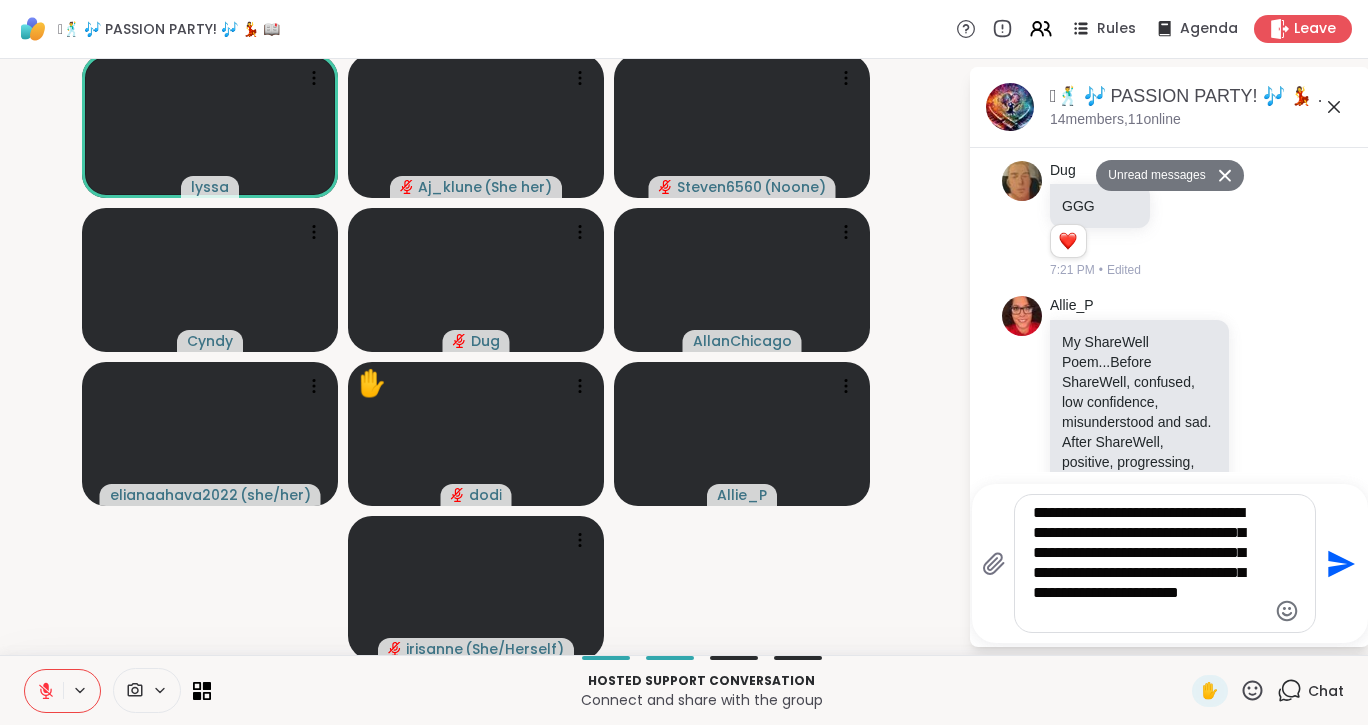 type on "**********" 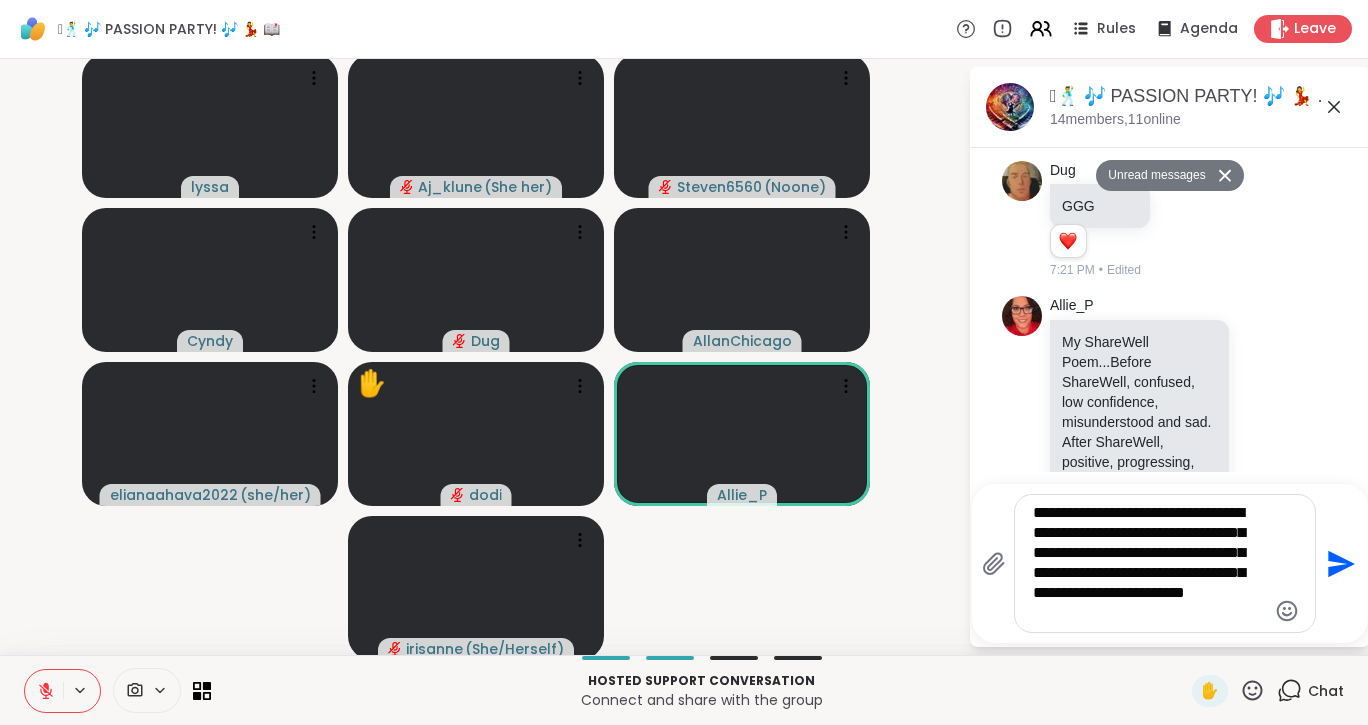 type 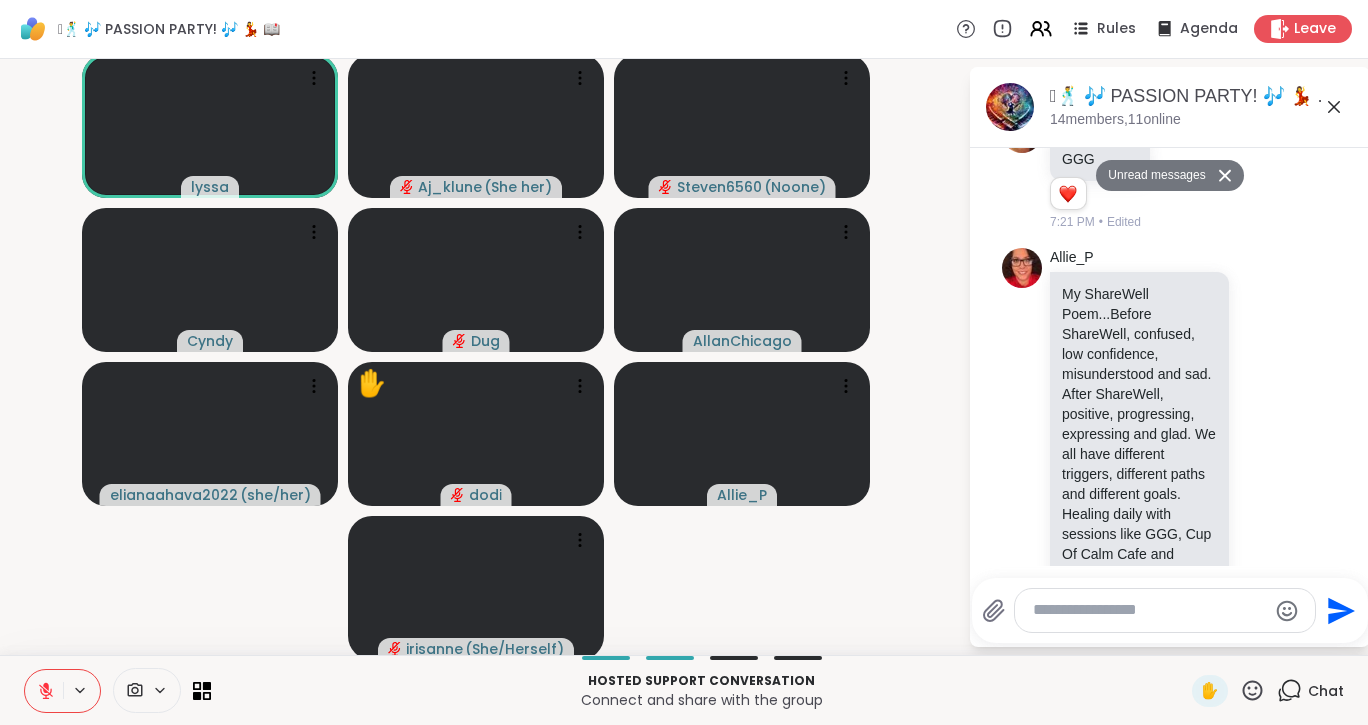 scroll, scrollTop: 4019, scrollLeft: 0, axis: vertical 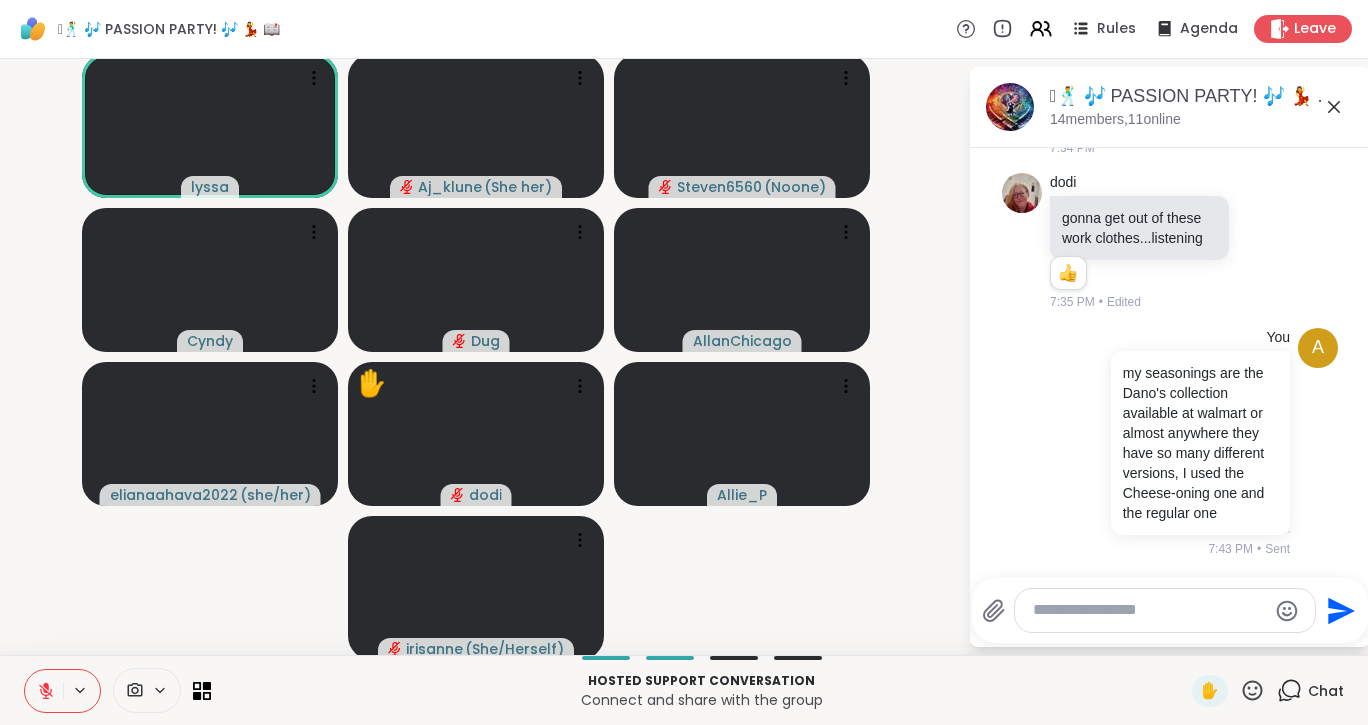 click 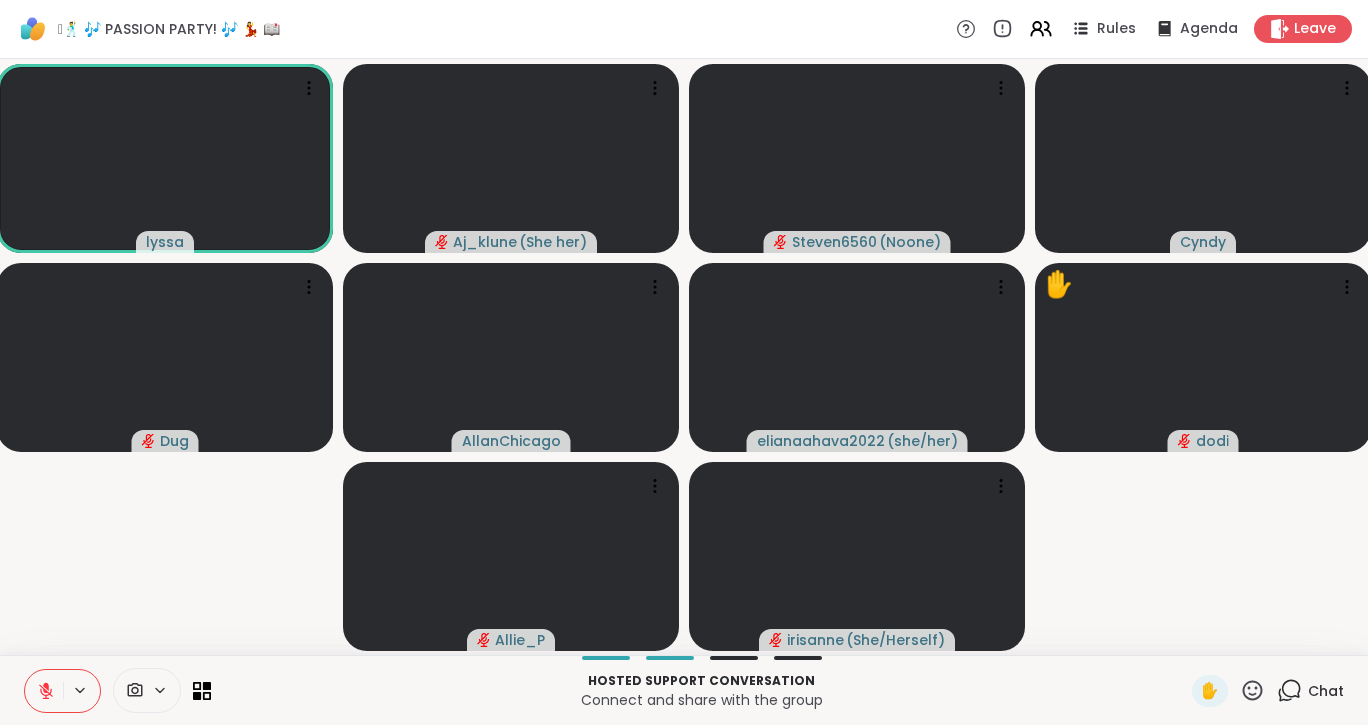 click 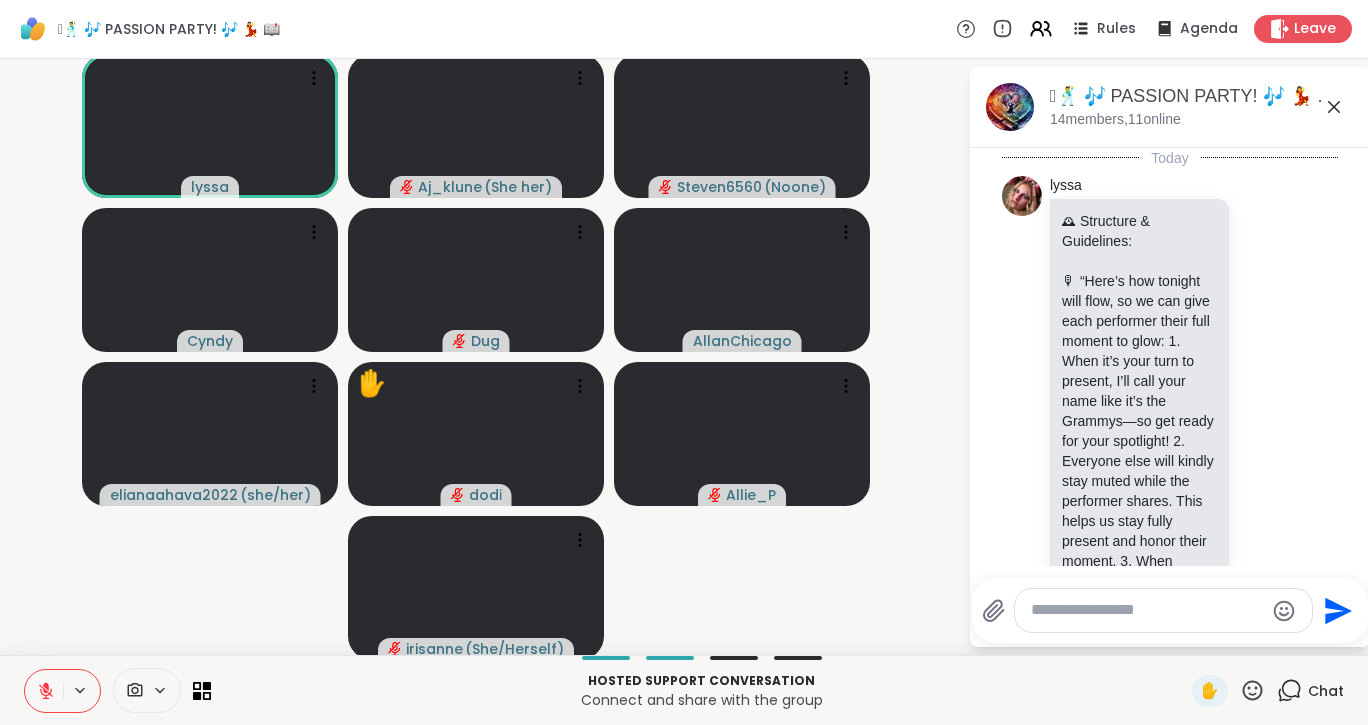 scroll, scrollTop: 4019, scrollLeft: 0, axis: vertical 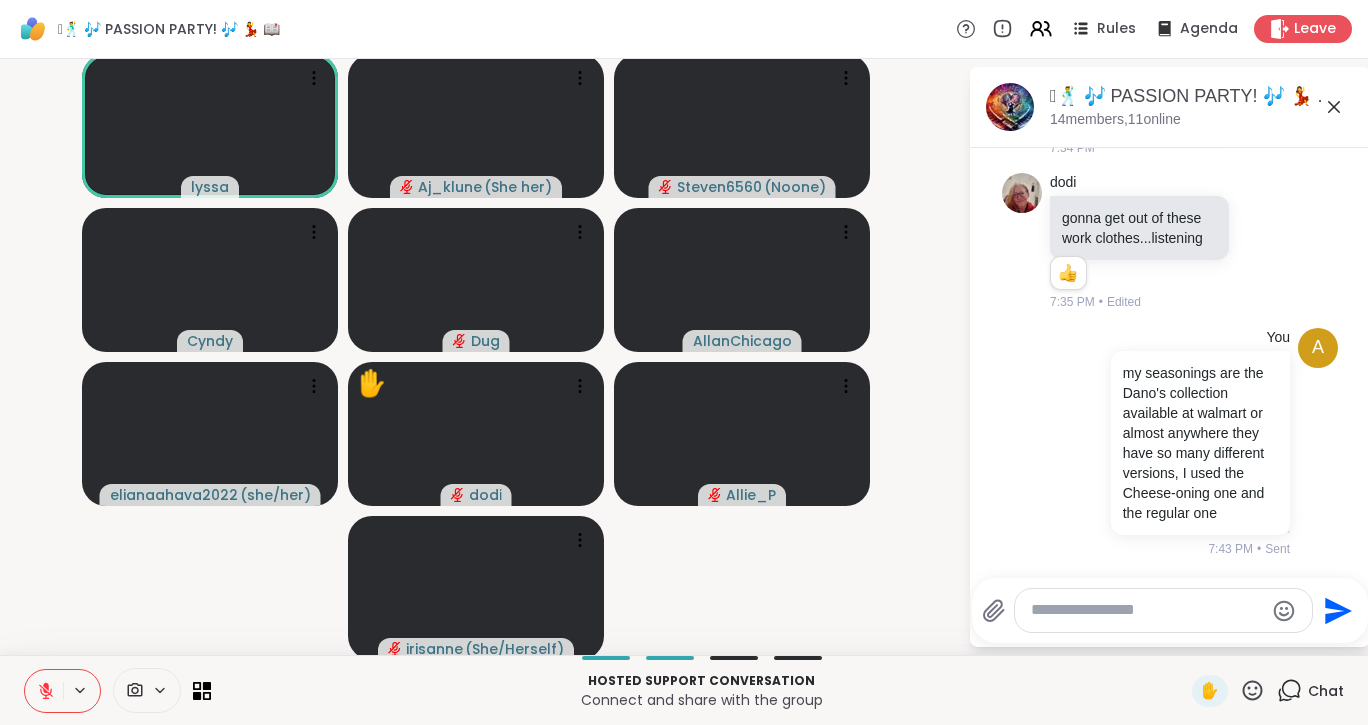 click at bounding box center (1147, 610) 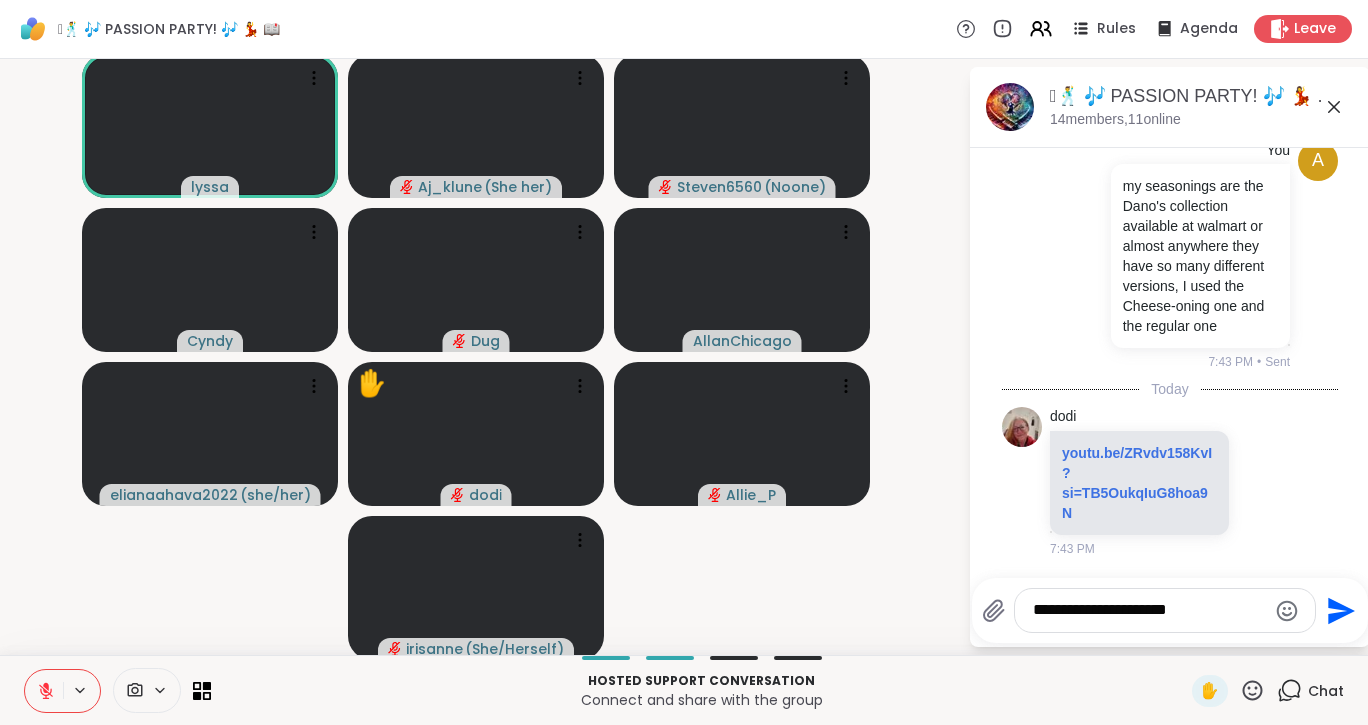 scroll, scrollTop: 4206, scrollLeft: 0, axis: vertical 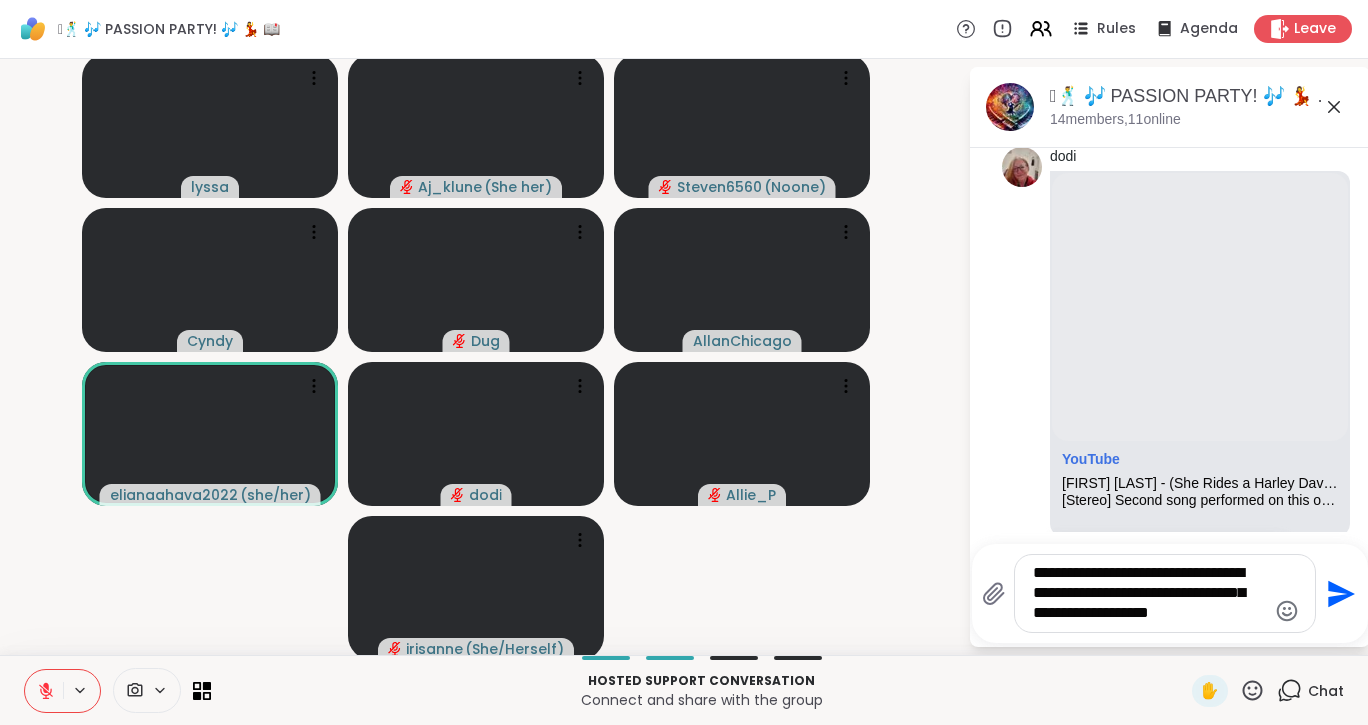 type on "**********" 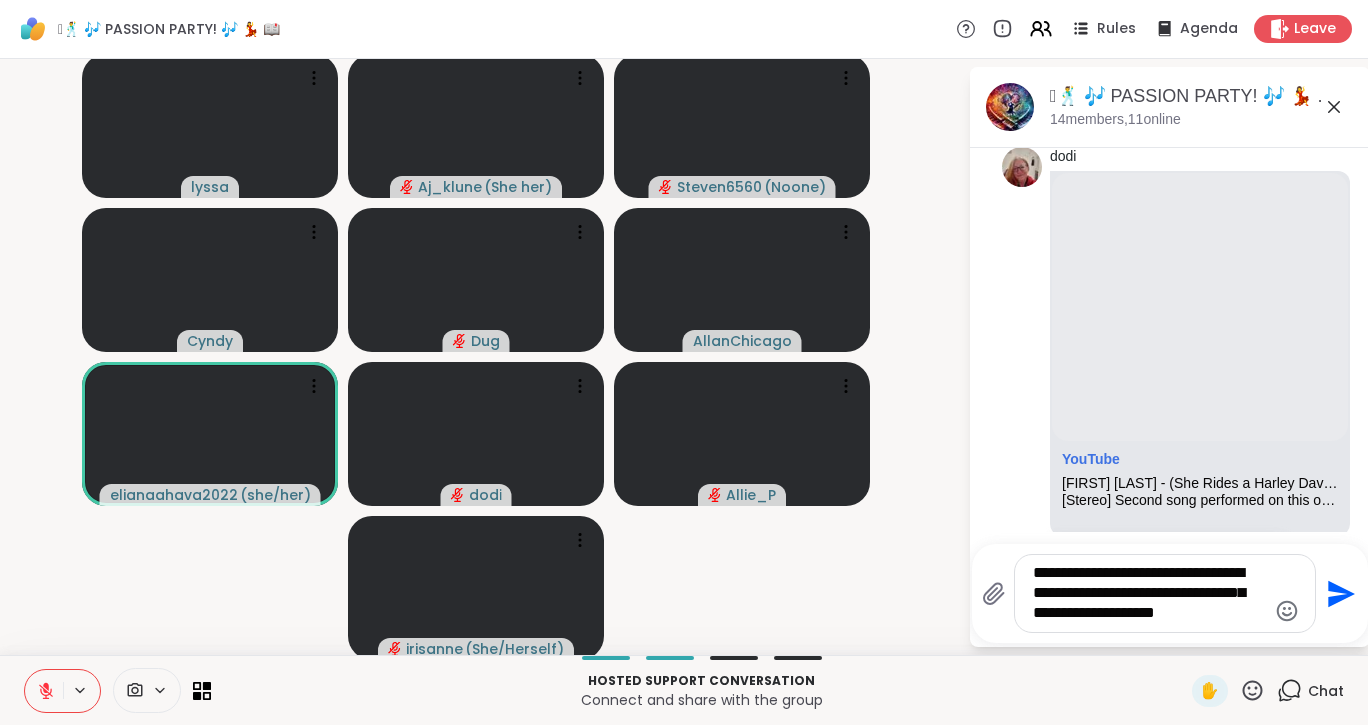 type 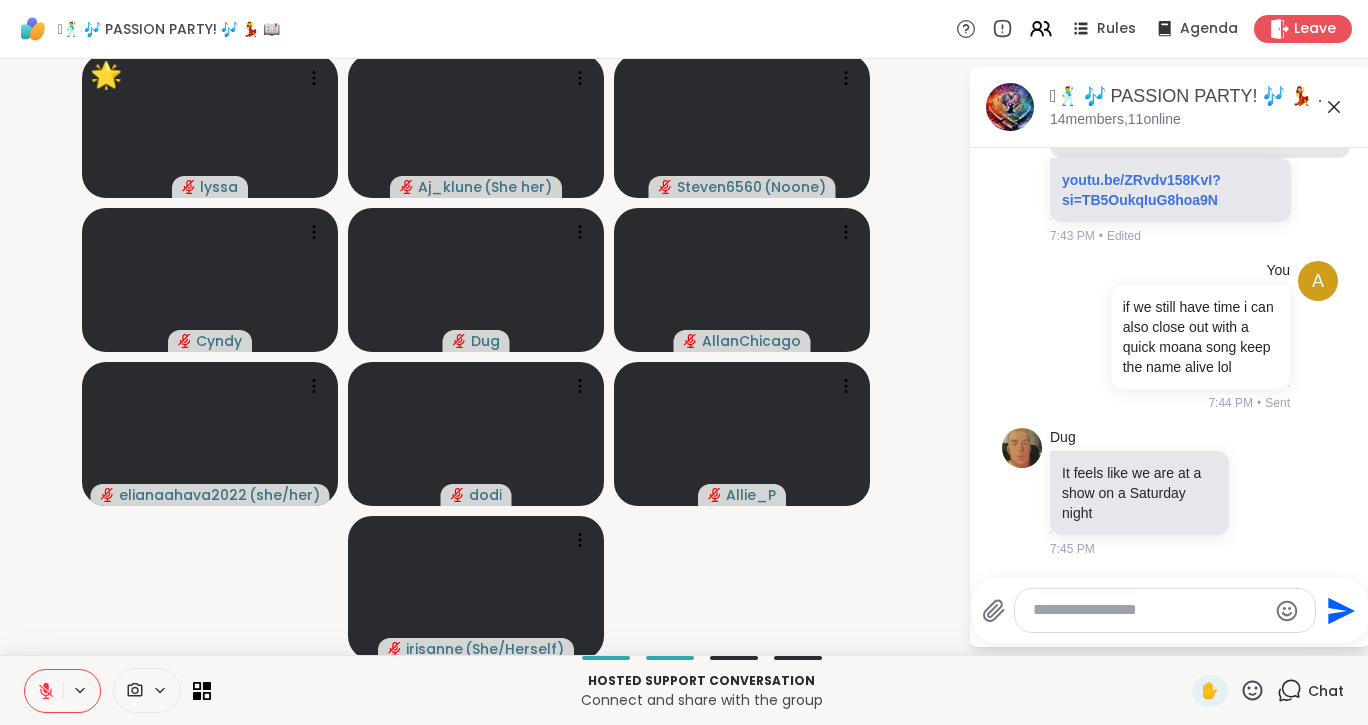 scroll, scrollTop: 4460, scrollLeft: 0, axis: vertical 